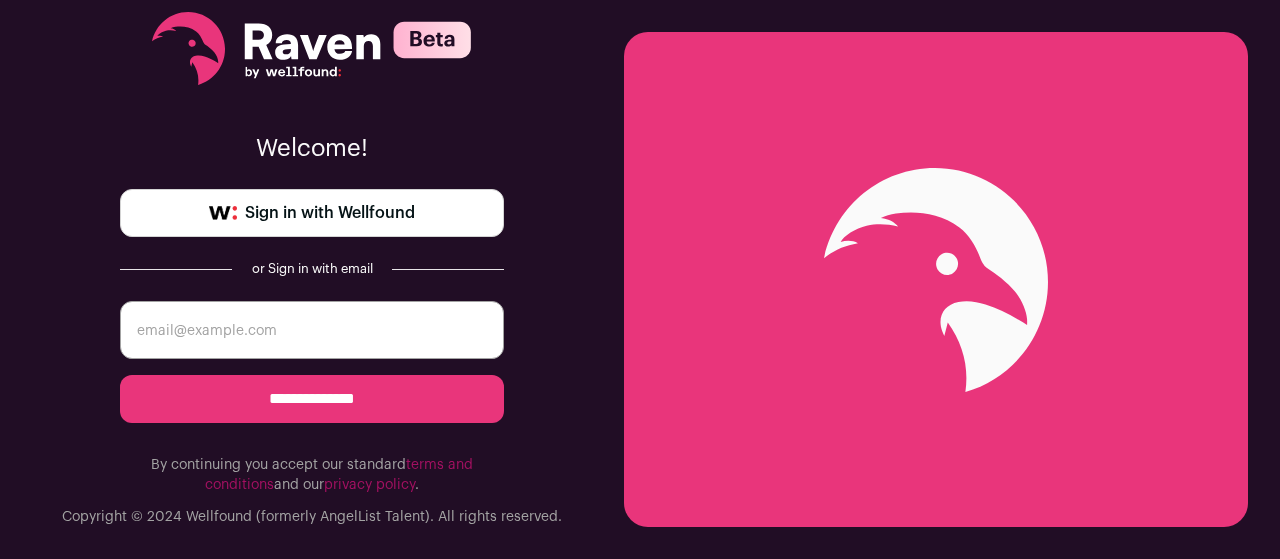 scroll, scrollTop: 0, scrollLeft: 0, axis: both 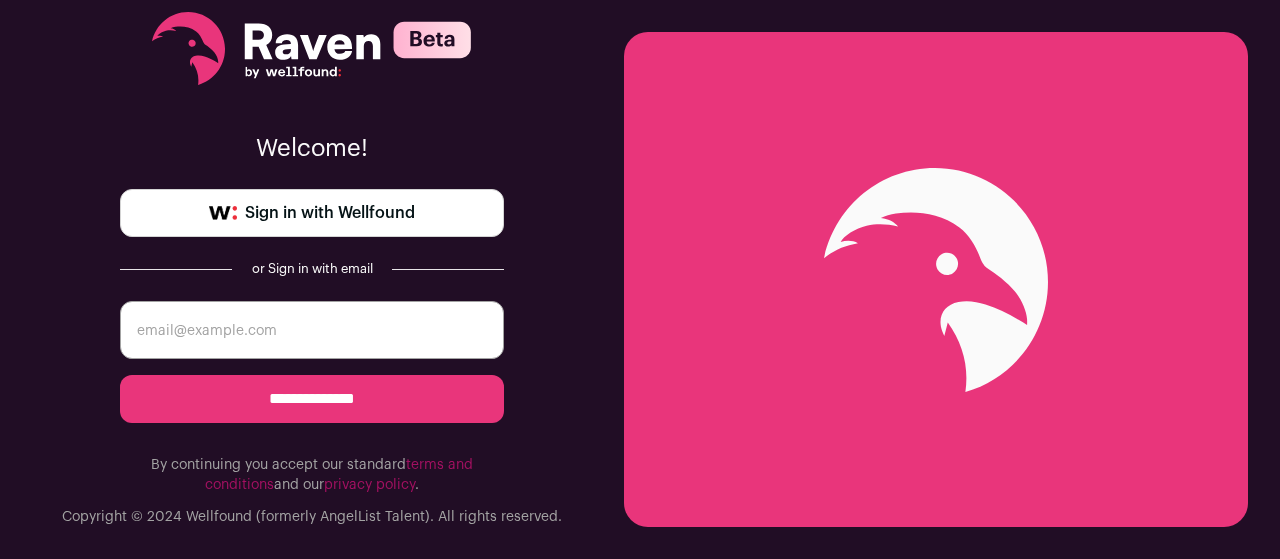 click on "Sign in with Wellfound" at bounding box center [330, 213] 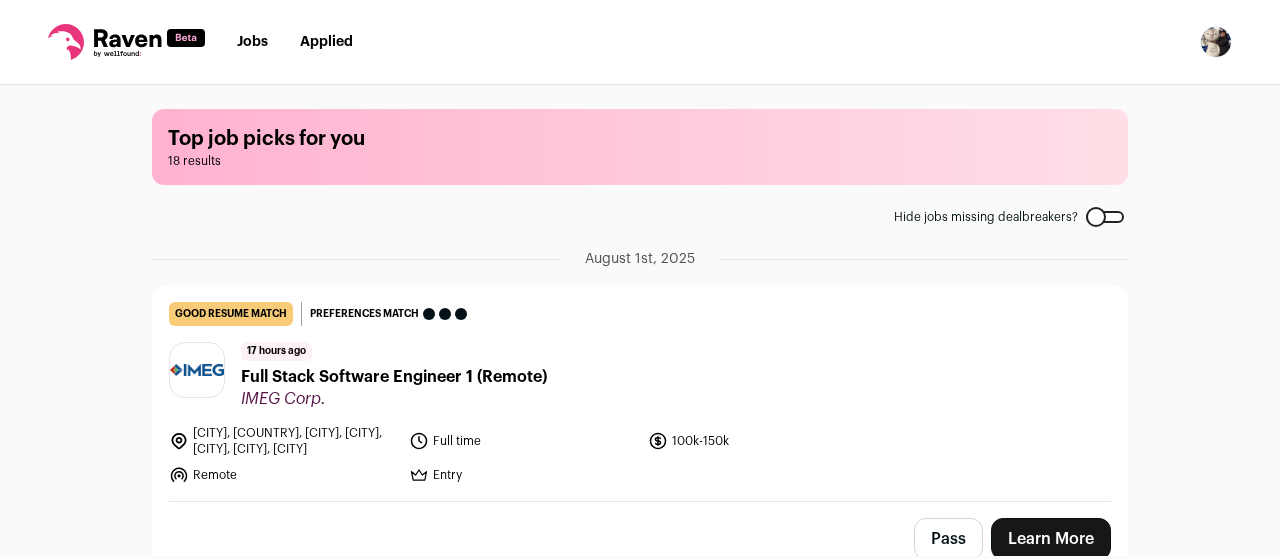 scroll, scrollTop: 0, scrollLeft: 0, axis: both 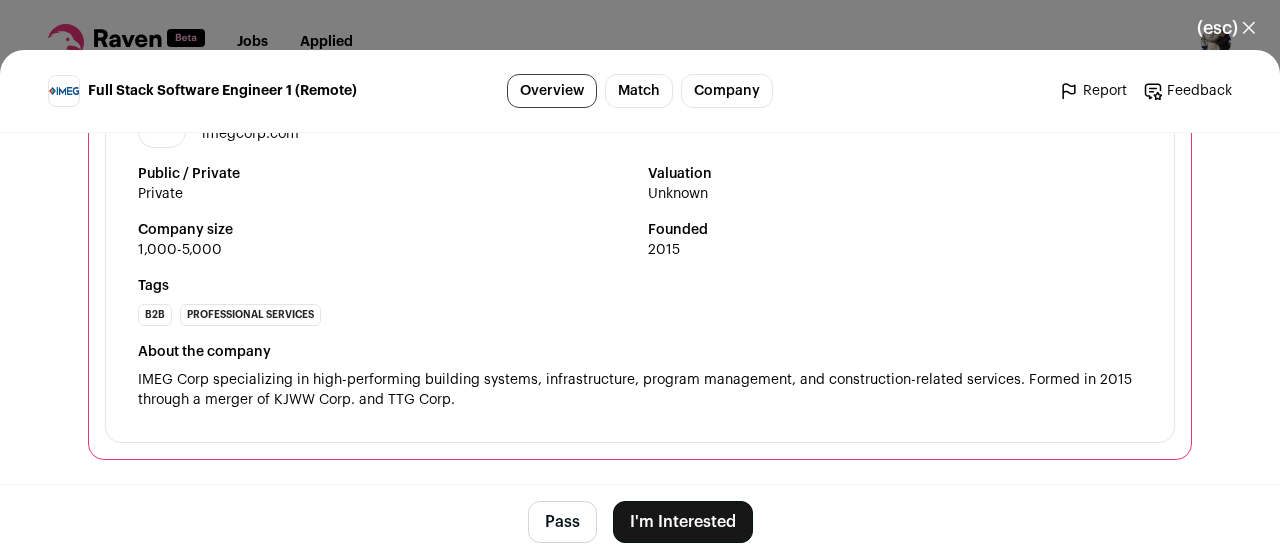 click on "I'm Interested" at bounding box center [683, 522] 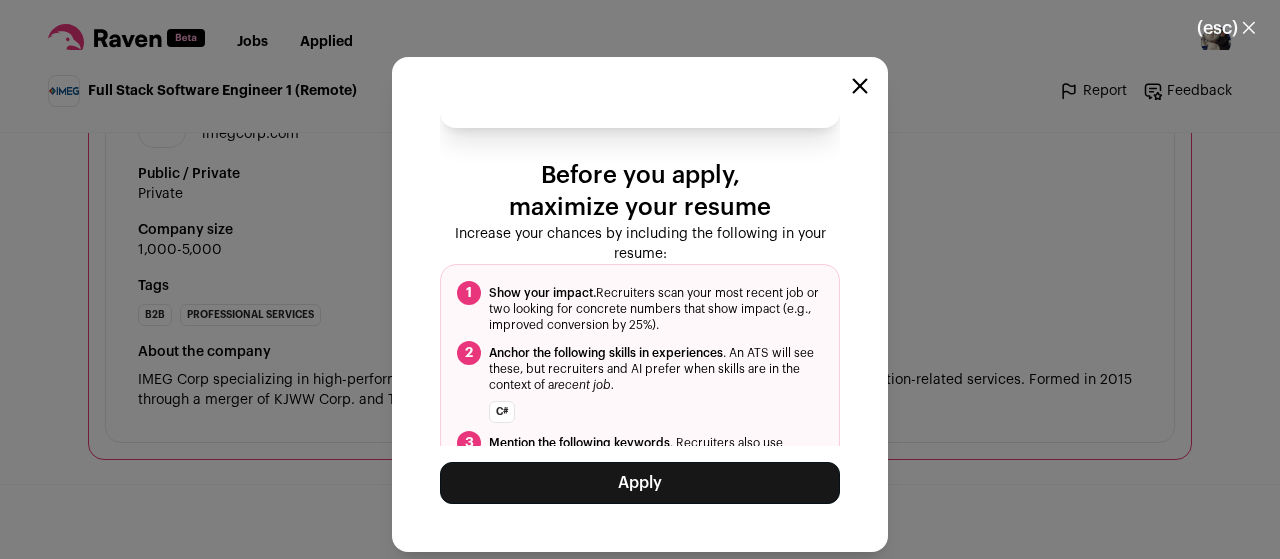 scroll, scrollTop: 88, scrollLeft: 0, axis: vertical 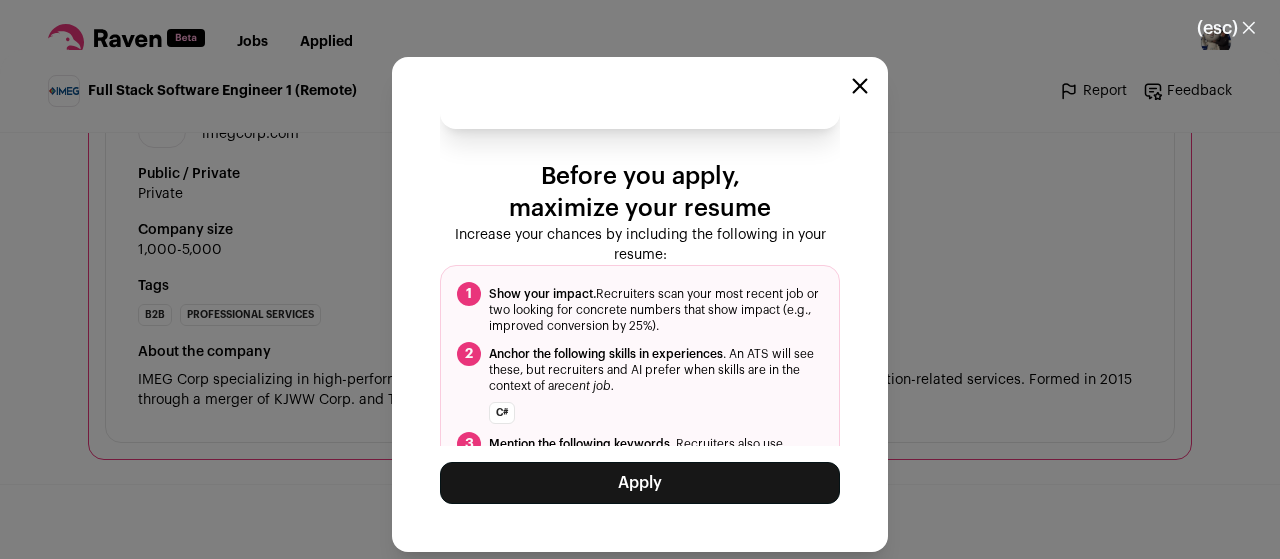 click on "Apply" at bounding box center [640, 483] 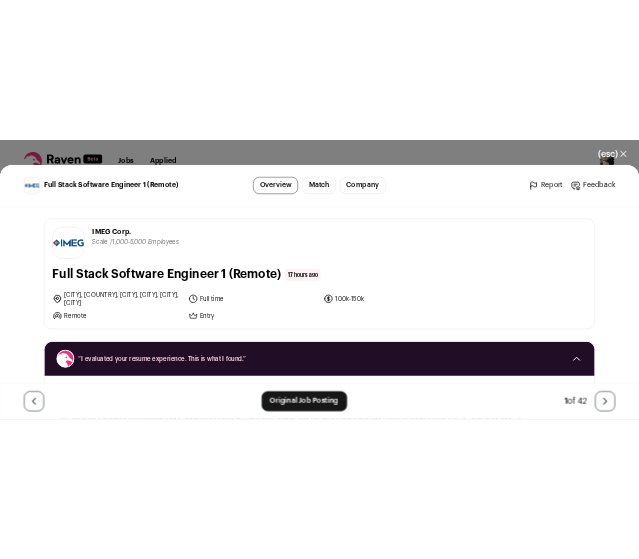 scroll, scrollTop: 0, scrollLeft: 0, axis: both 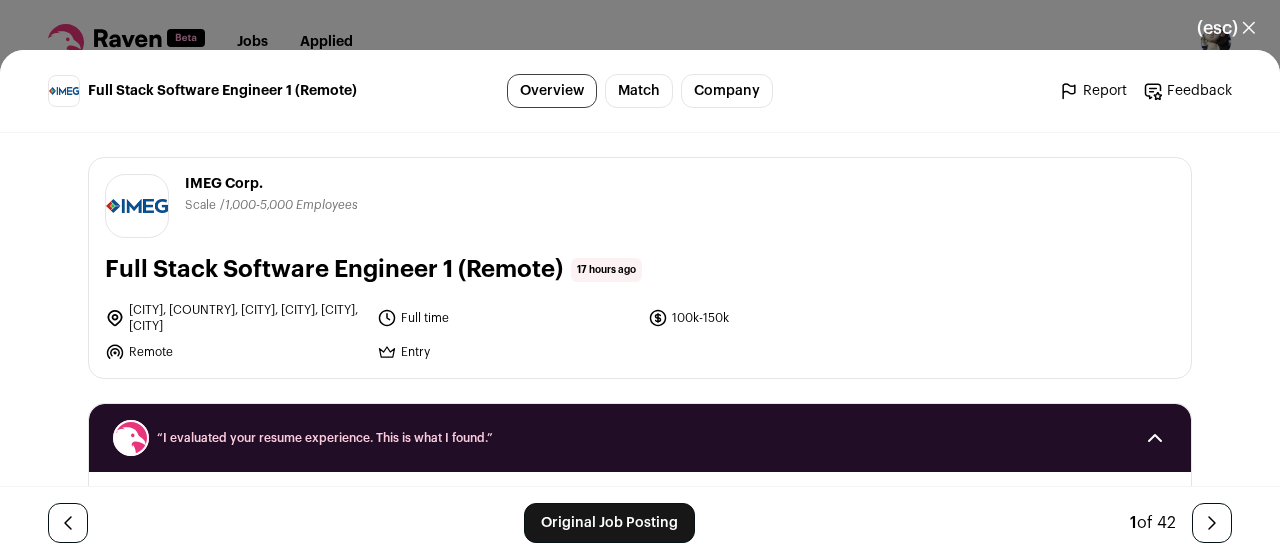click on "(esc) ✕" at bounding box center (1226, 28) 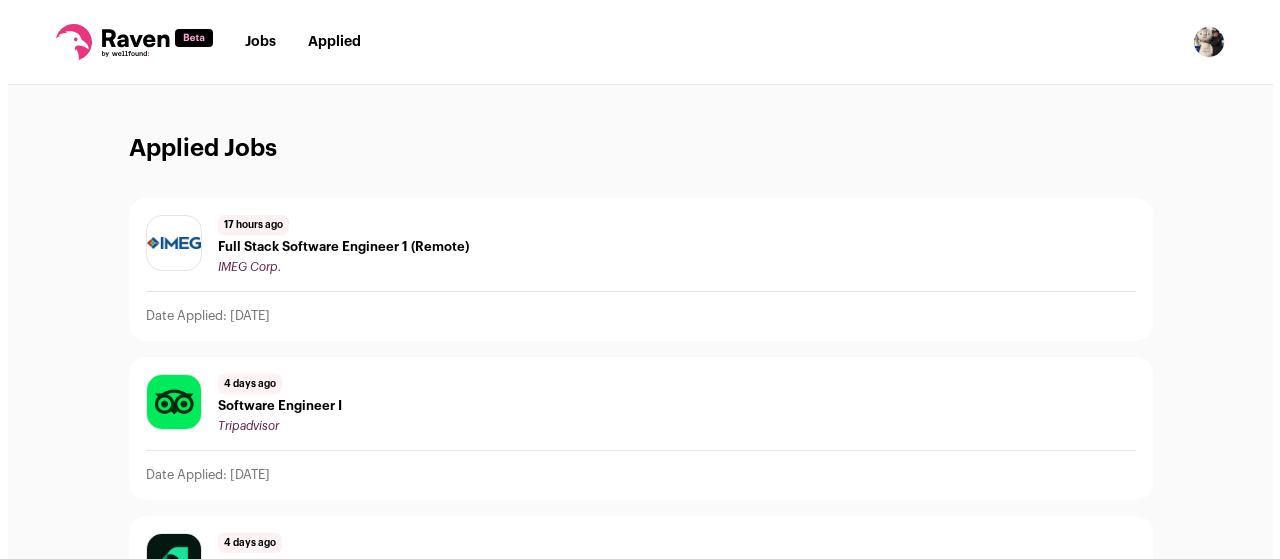 scroll, scrollTop: 0, scrollLeft: 0, axis: both 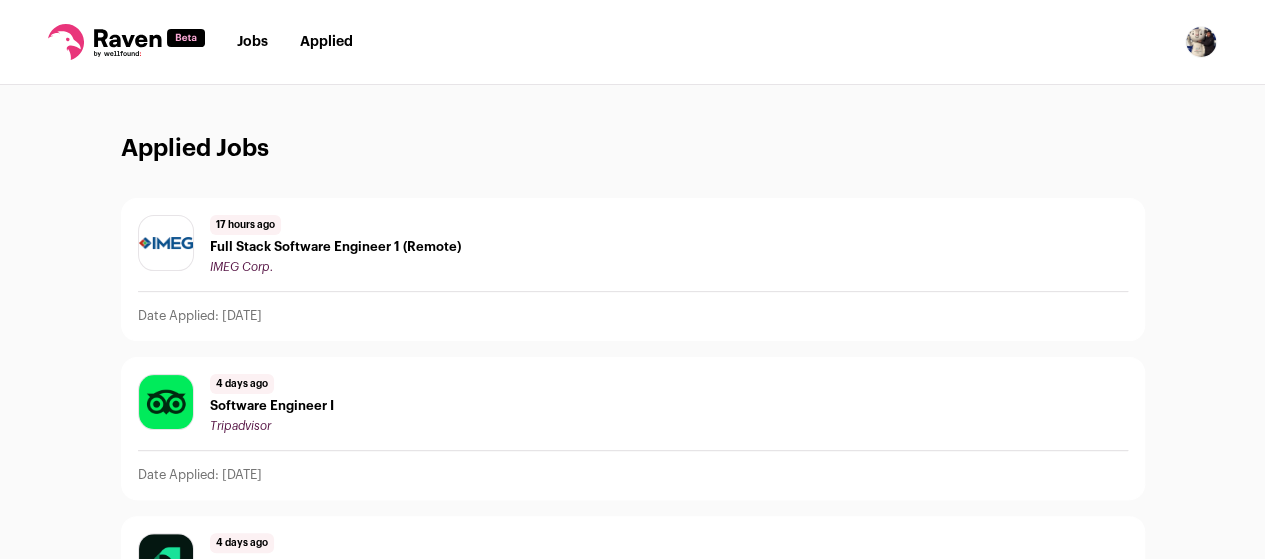 click on "Jobs
Applied
Settings
Notifications
Preferences
Resume
FAQs
Logout" at bounding box center [632, 42] 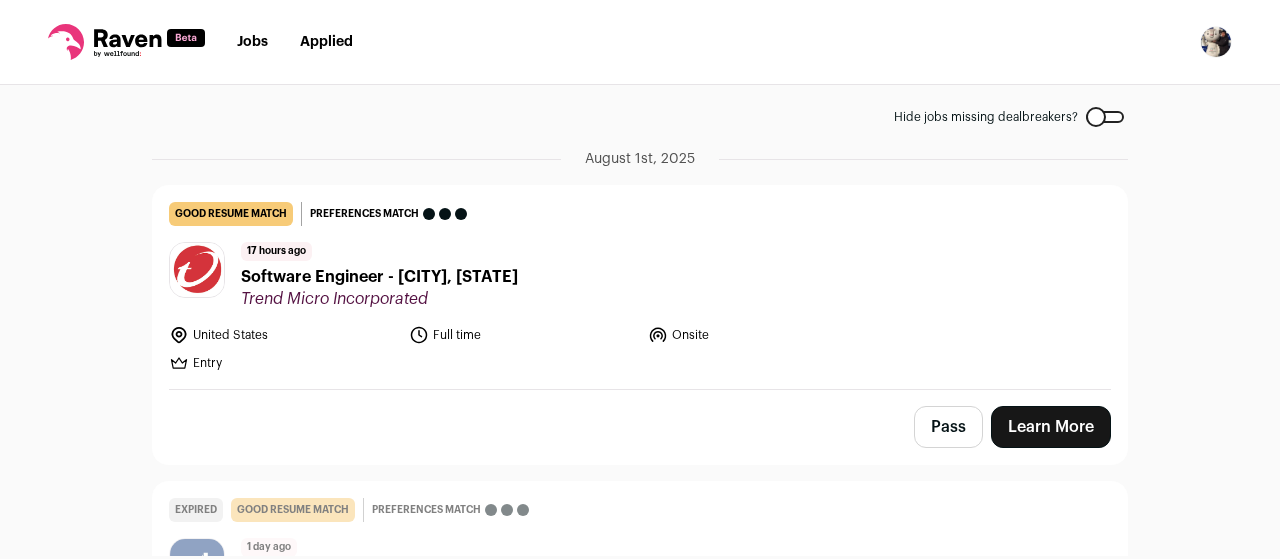 scroll, scrollTop: 200, scrollLeft: 0, axis: vertical 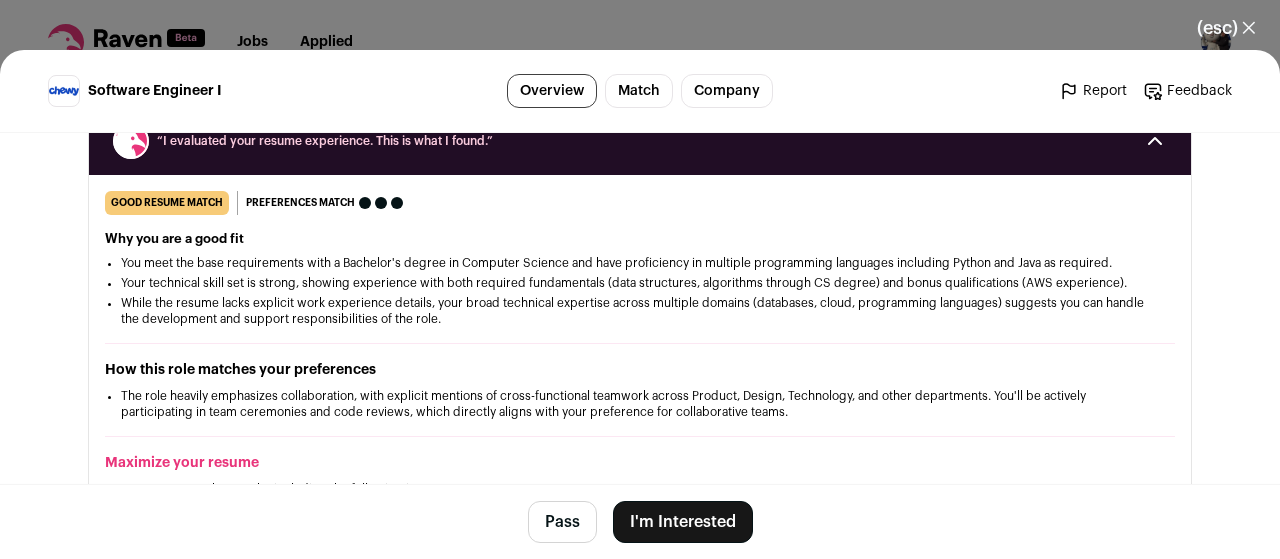 click on "I'm Interested" at bounding box center (683, 522) 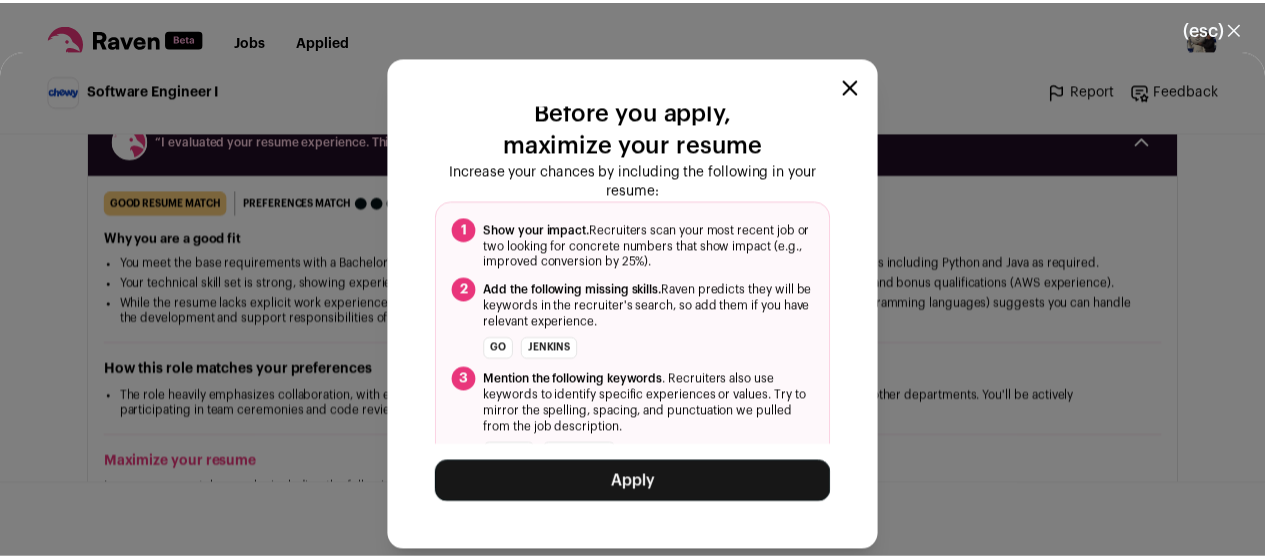 scroll, scrollTop: 193, scrollLeft: 0, axis: vertical 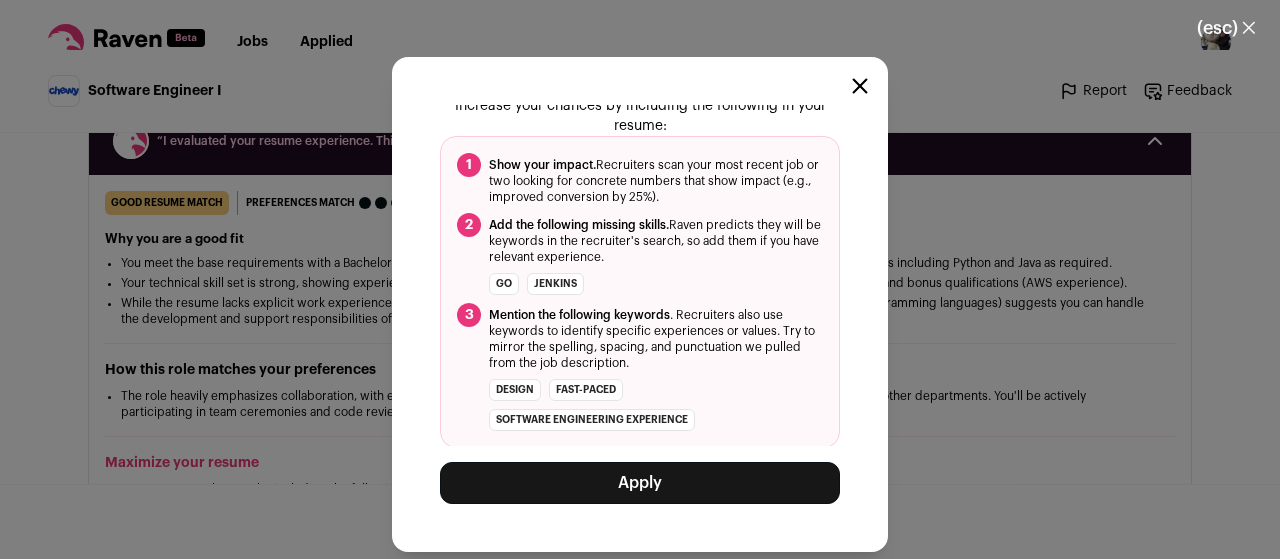 click on "Apply" at bounding box center [640, 483] 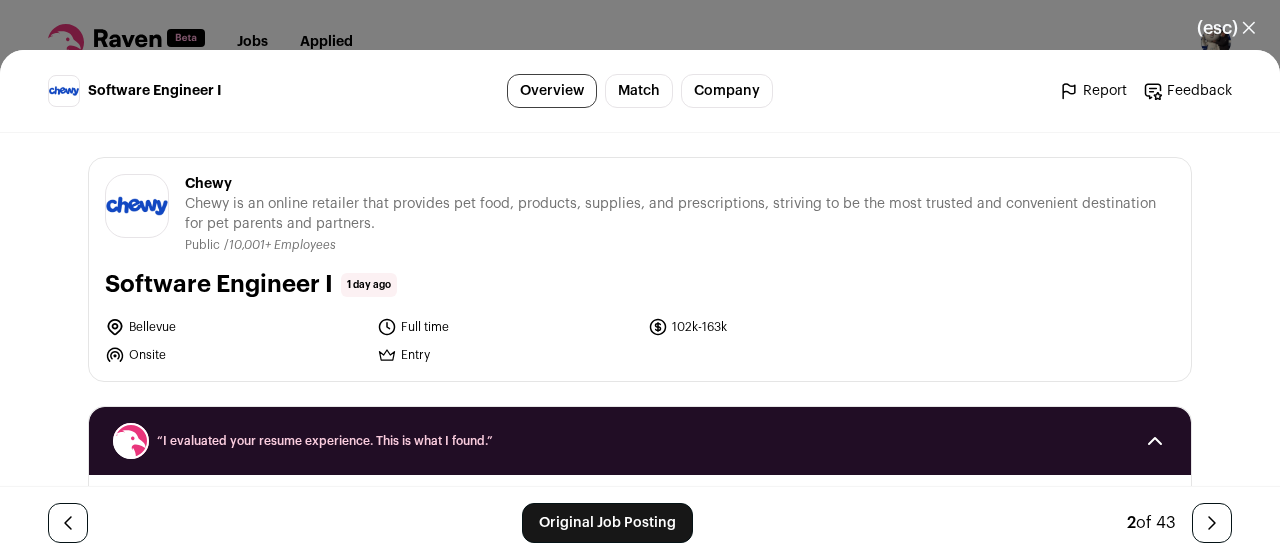 drag, startPoint x: 222, startPoint y: 179, endPoint x: 178, endPoint y: 181, distance: 44.04543 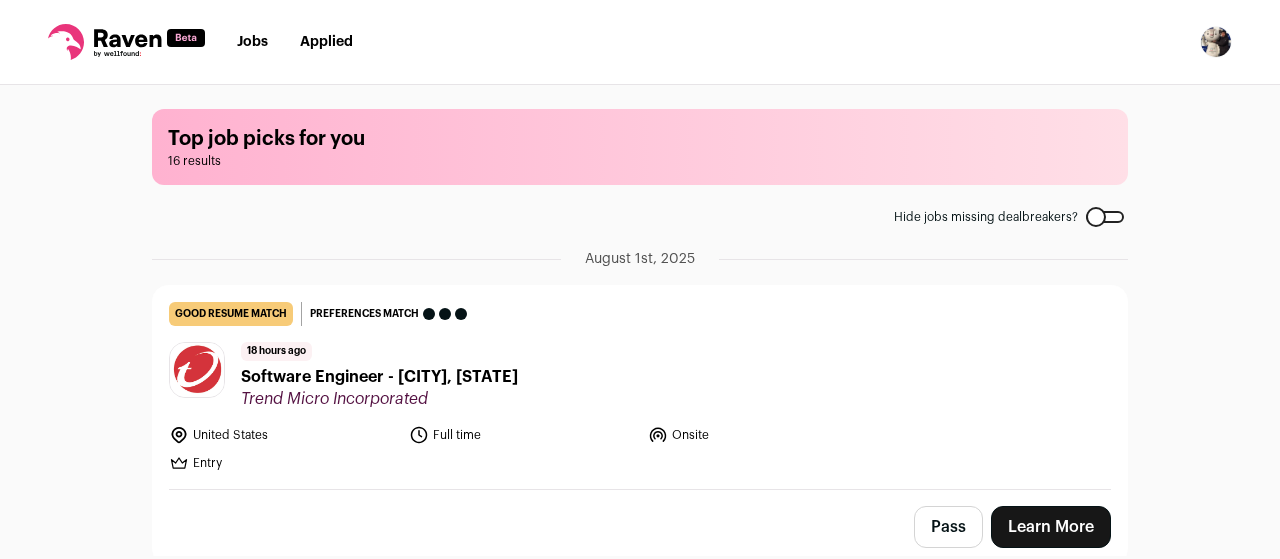 scroll, scrollTop: 0, scrollLeft: 0, axis: both 